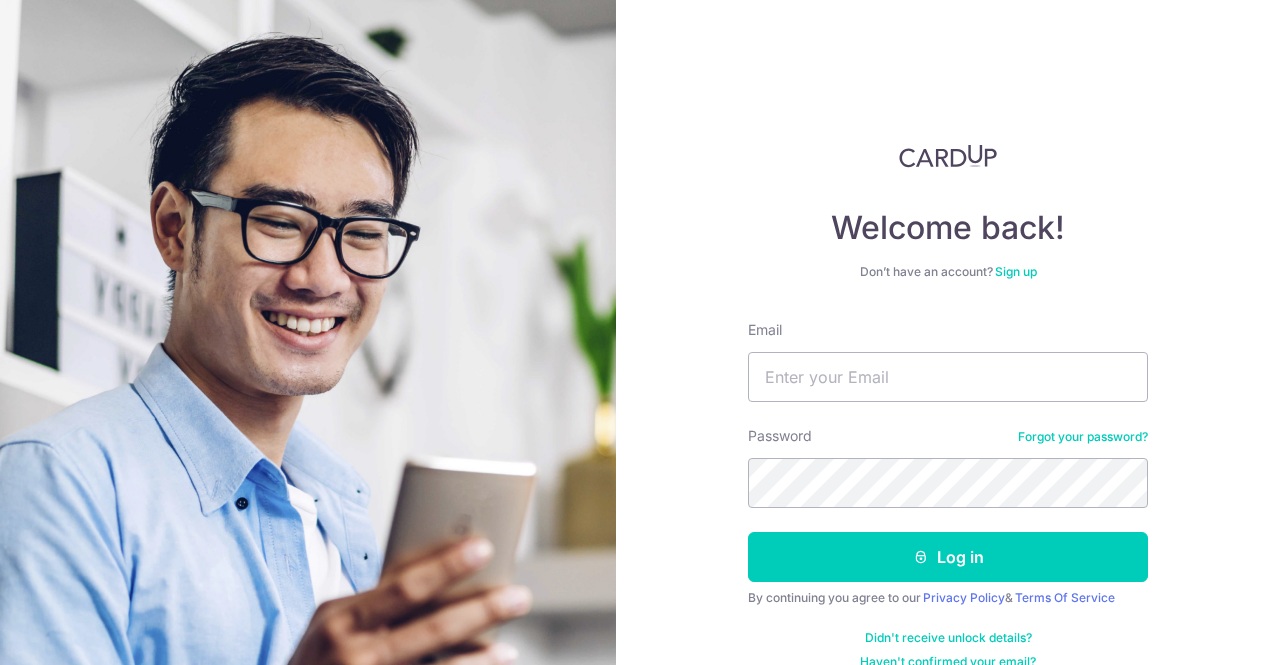 scroll, scrollTop: 0, scrollLeft: 0, axis: both 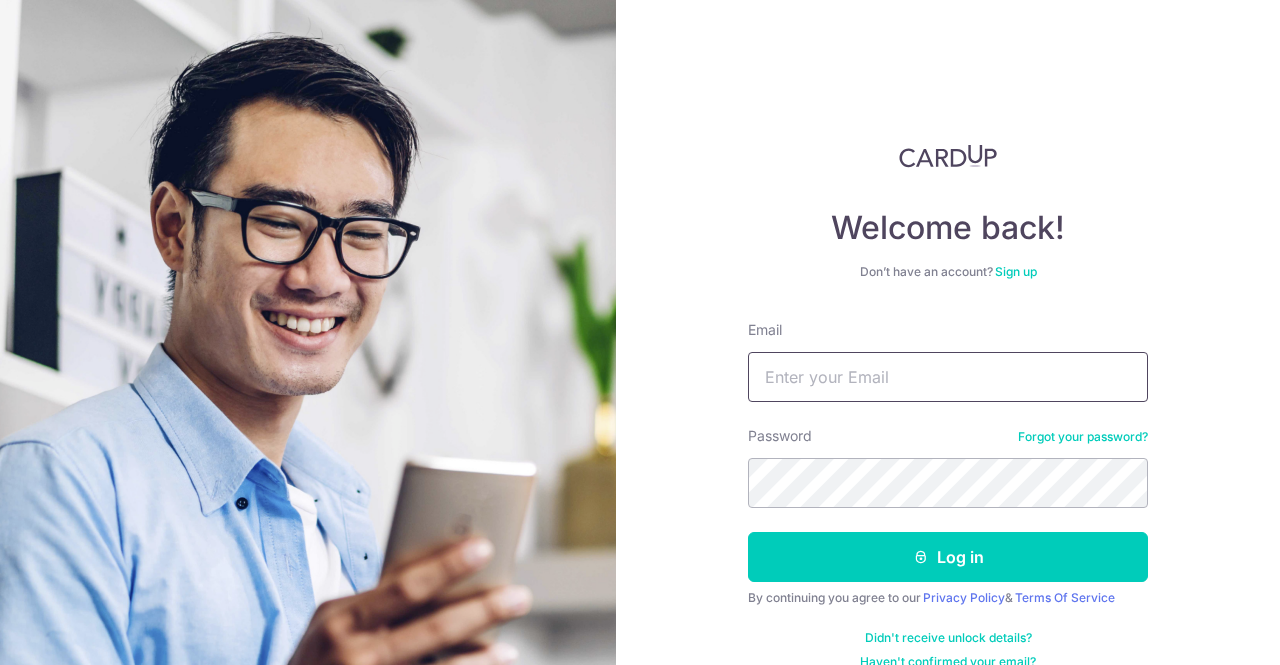 click on "Email" at bounding box center (948, 377) 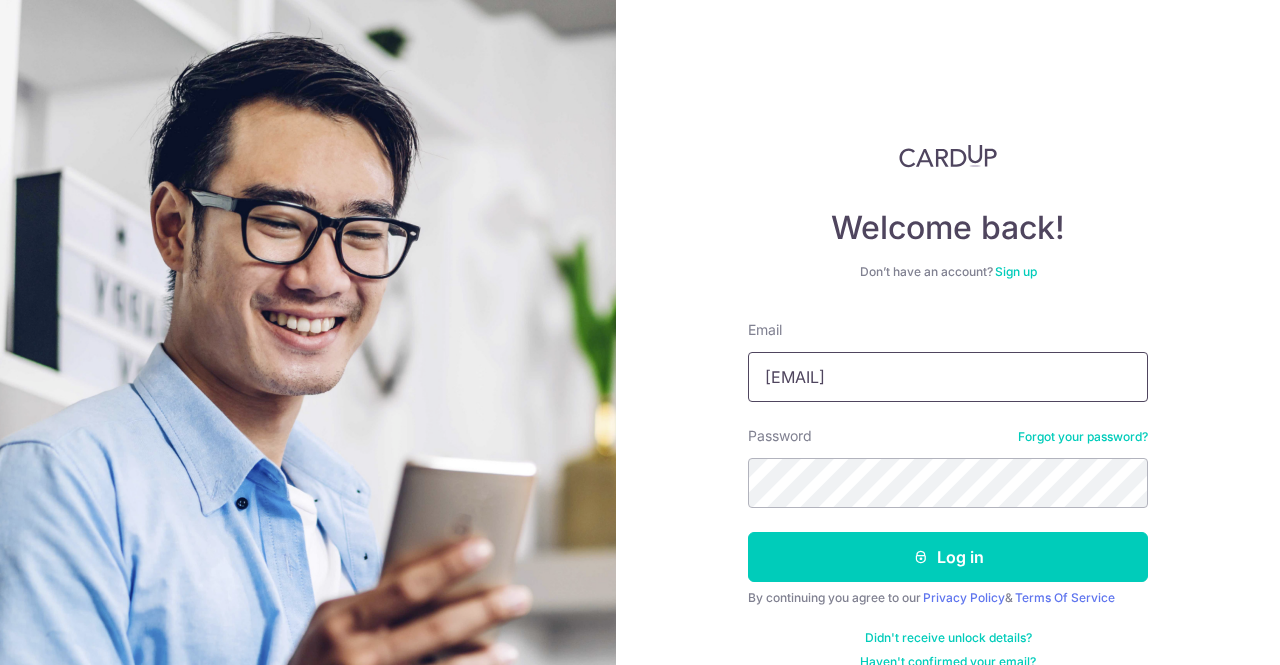 type on "[EMAIL]" 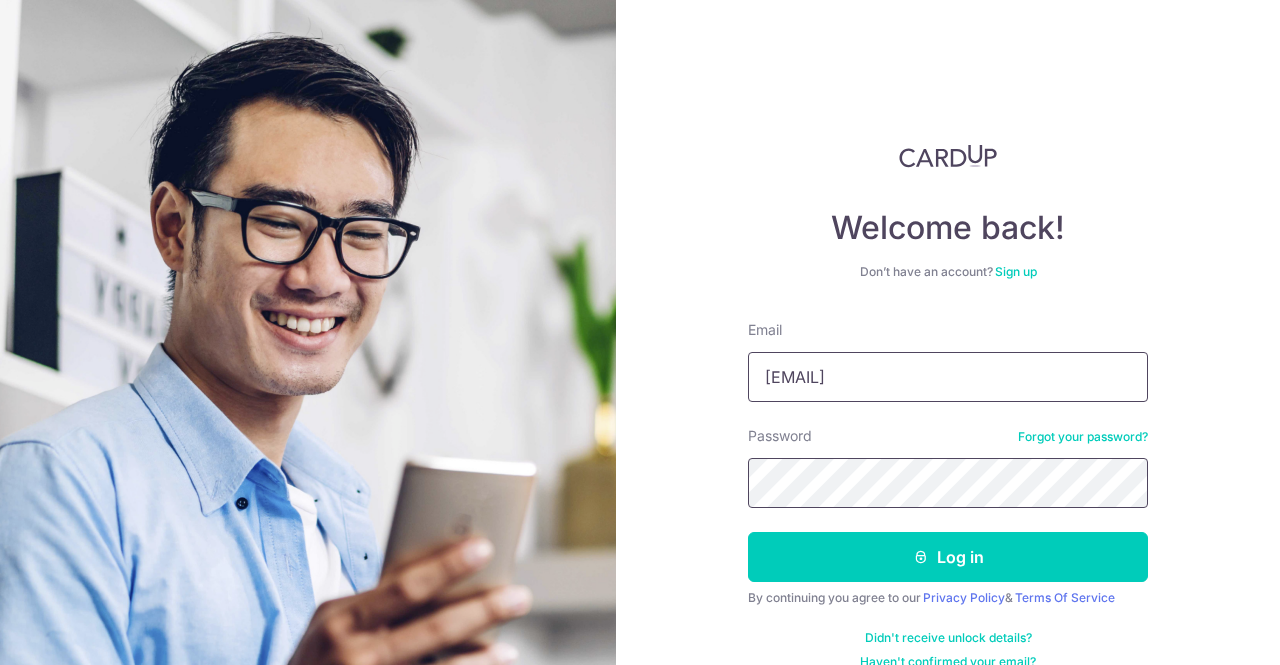 click on "Log in" at bounding box center (948, 557) 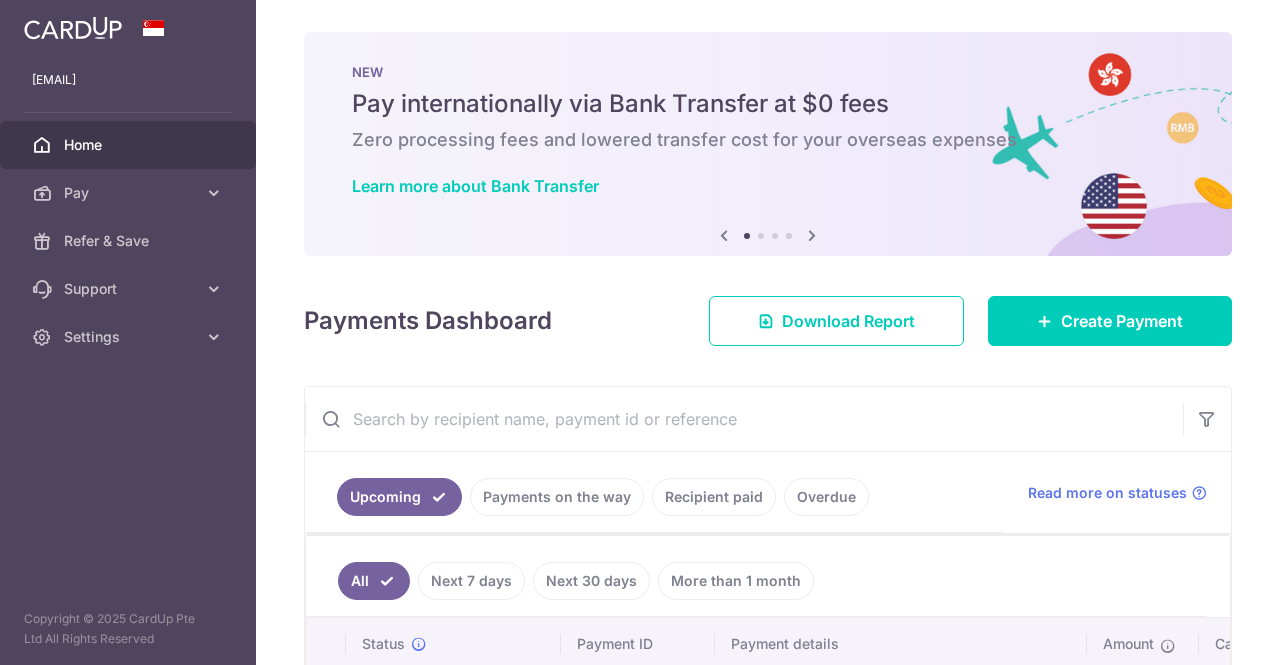 scroll, scrollTop: 0, scrollLeft: 0, axis: both 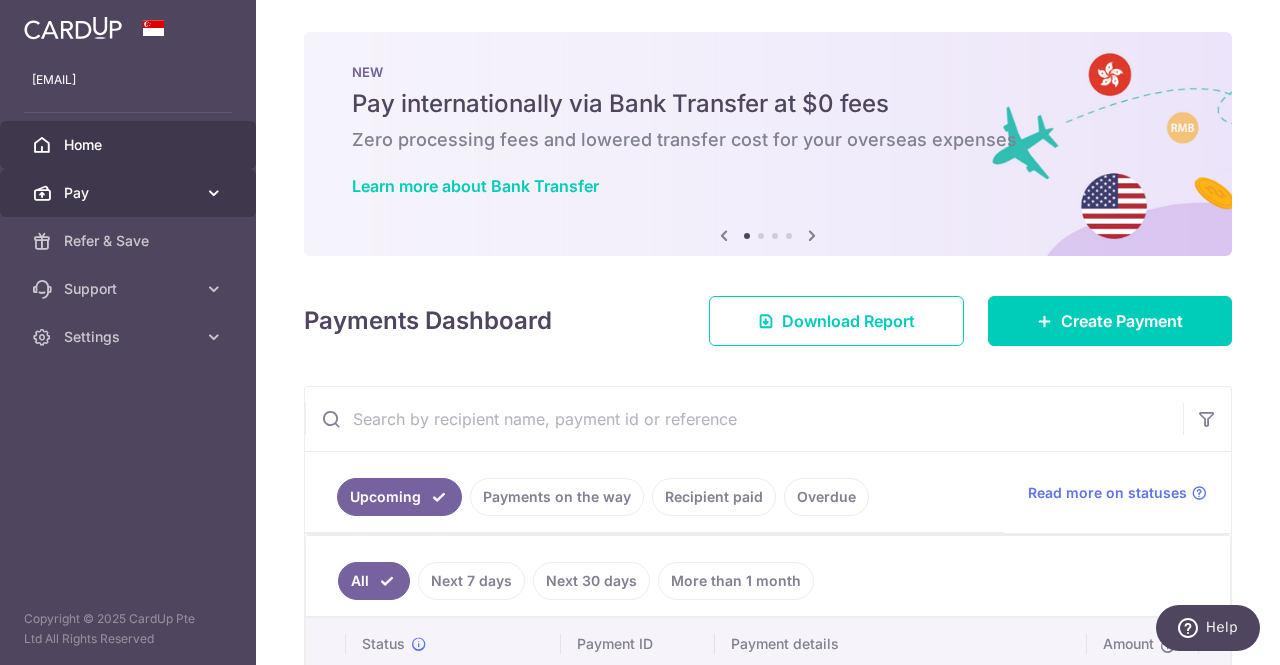 click on "Pay" at bounding box center (130, 193) 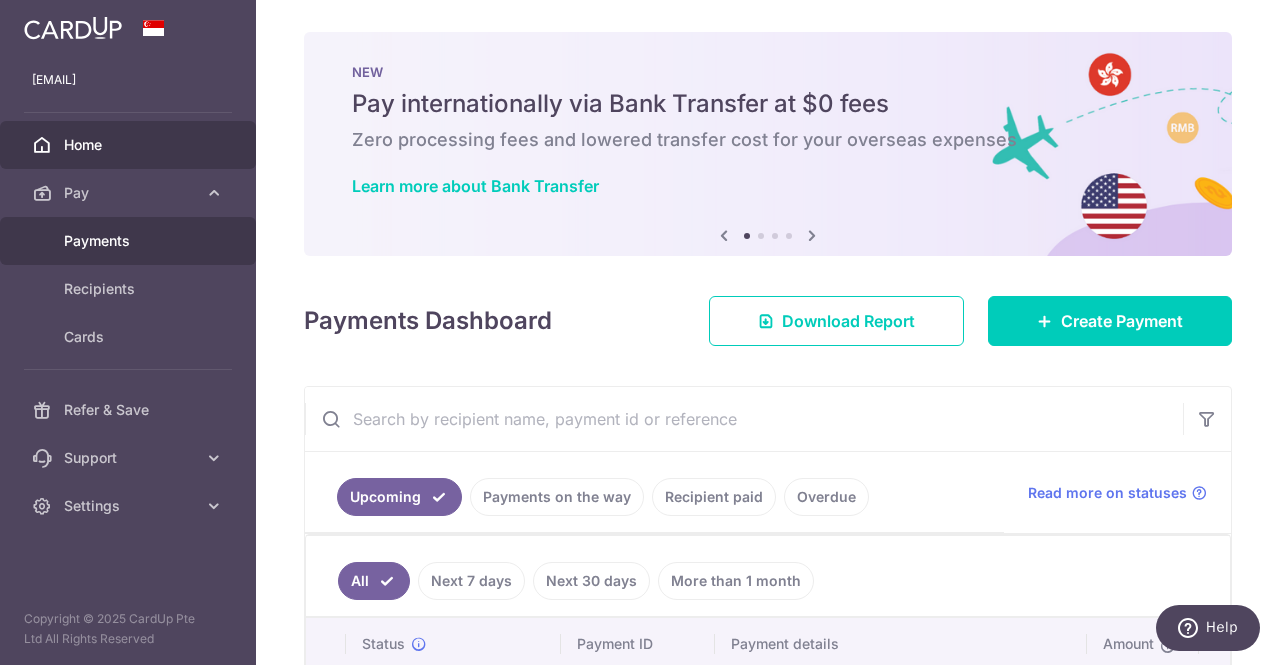 click on "Payments" at bounding box center (128, 241) 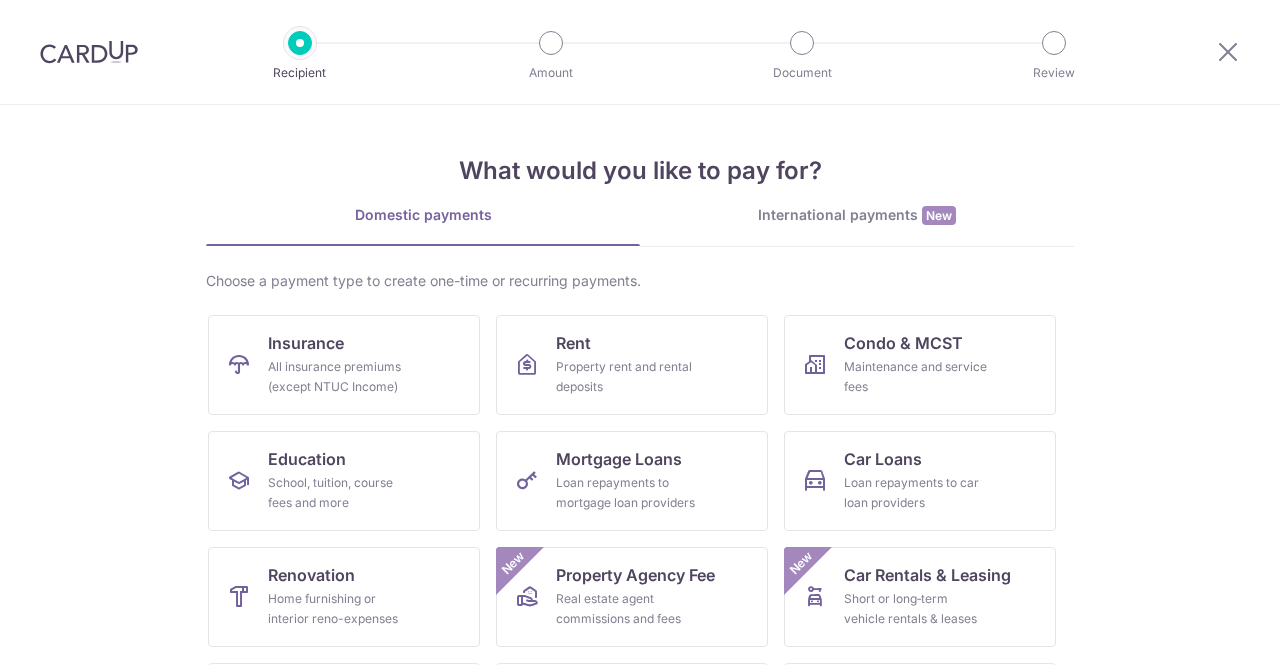 scroll, scrollTop: 0, scrollLeft: 0, axis: both 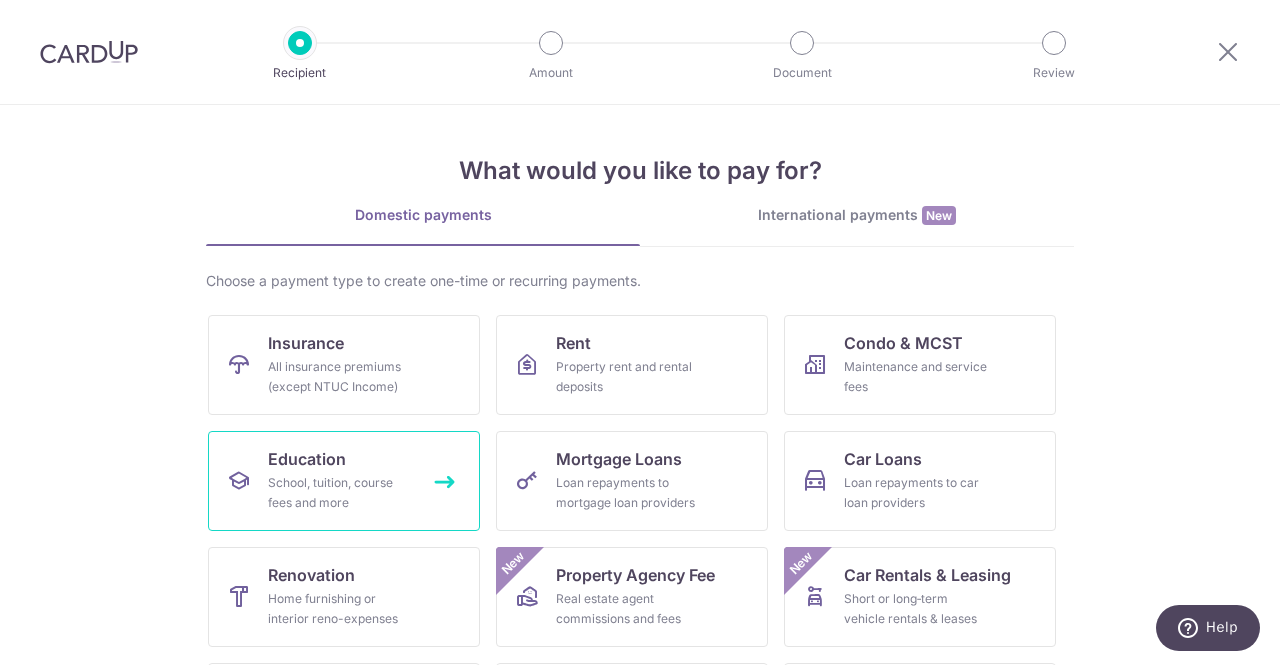 click on "Education School, tuition, course fees and more" at bounding box center (344, 481) 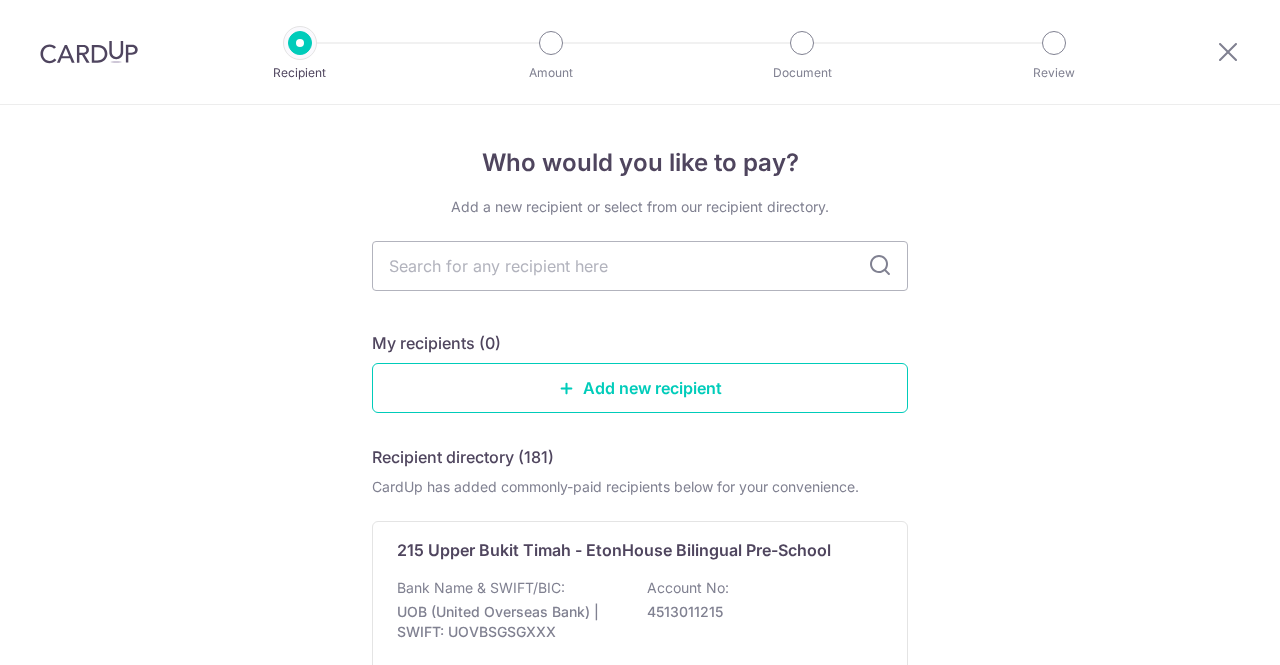 scroll, scrollTop: 0, scrollLeft: 0, axis: both 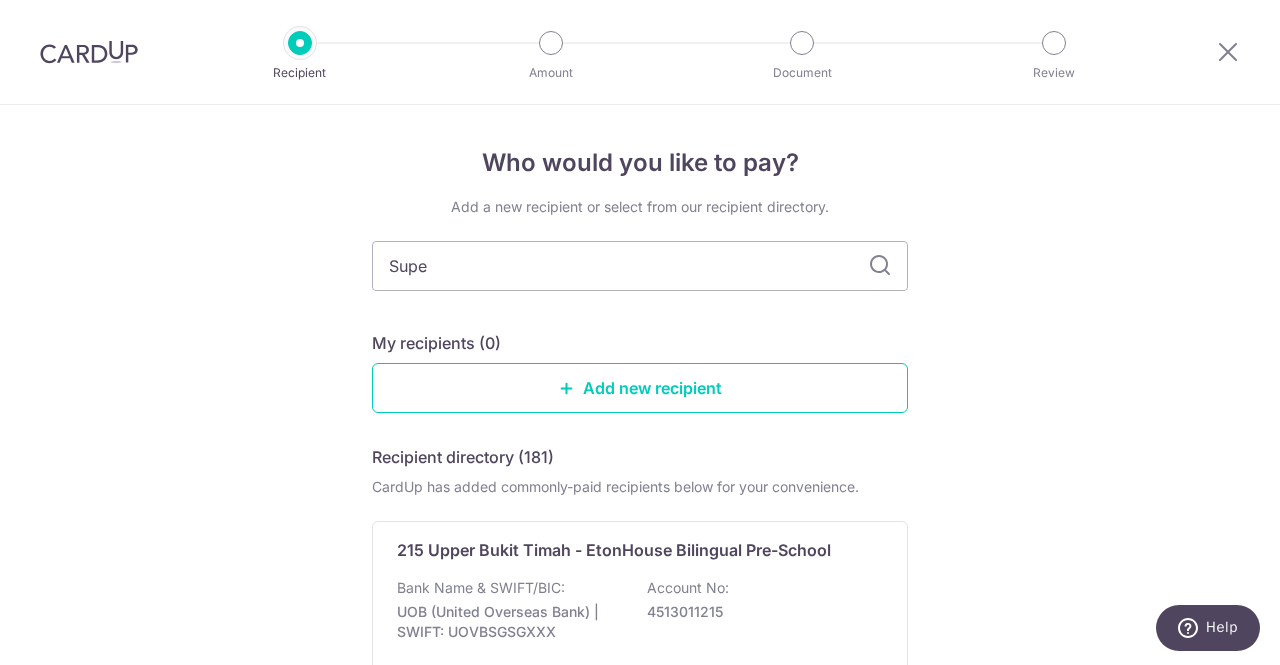 type on "Super" 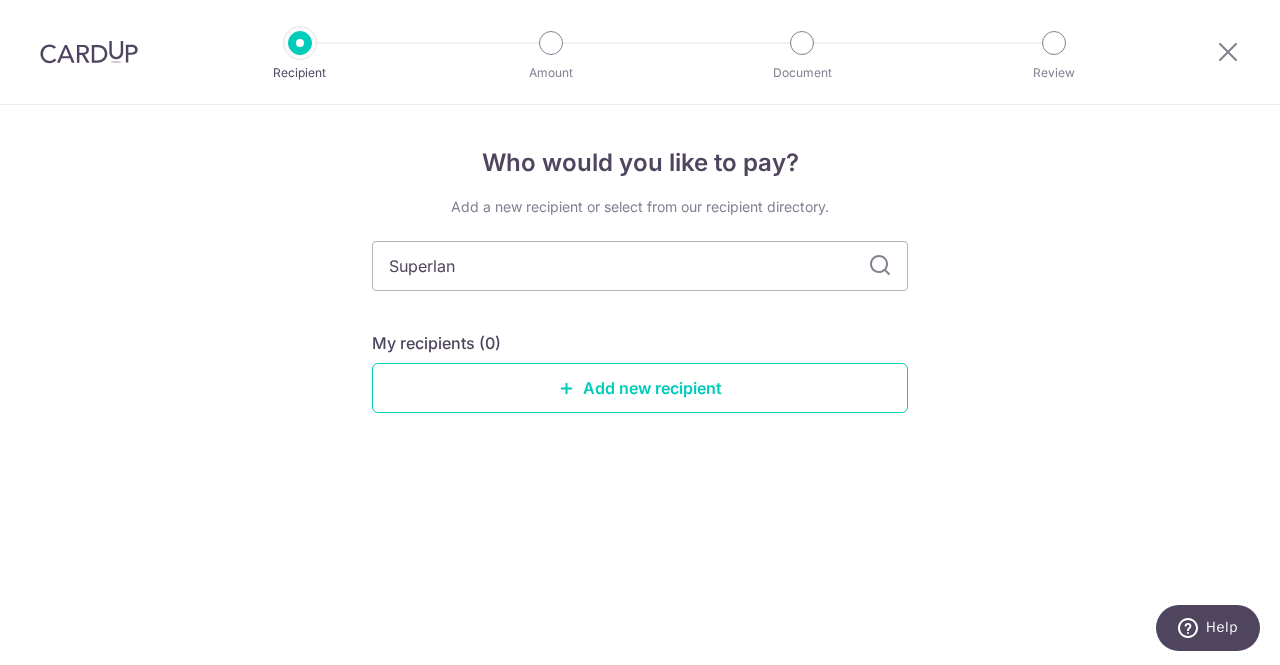 type on "Superland" 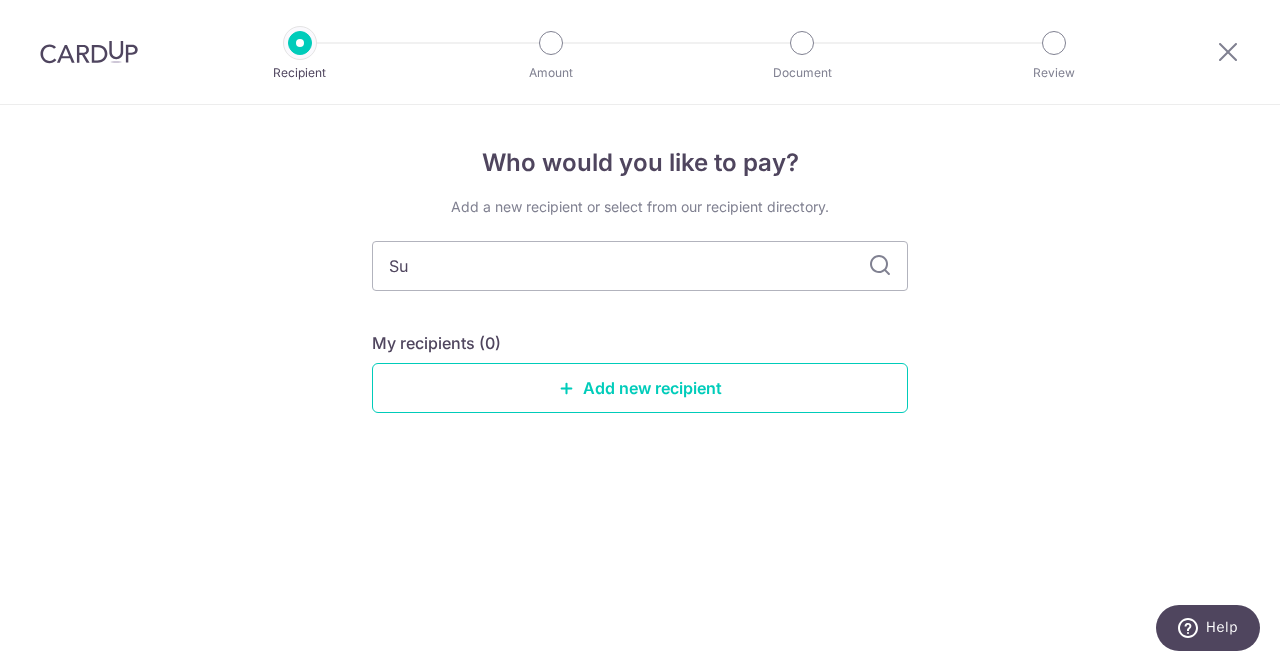 type on "S" 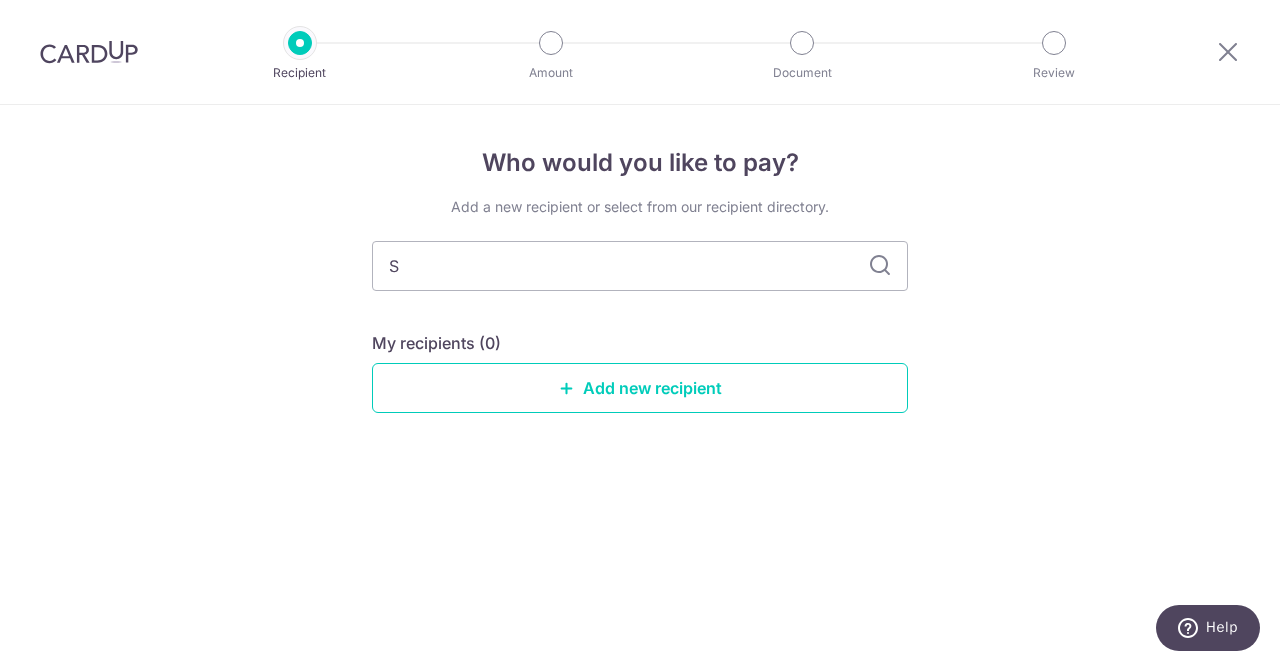 type 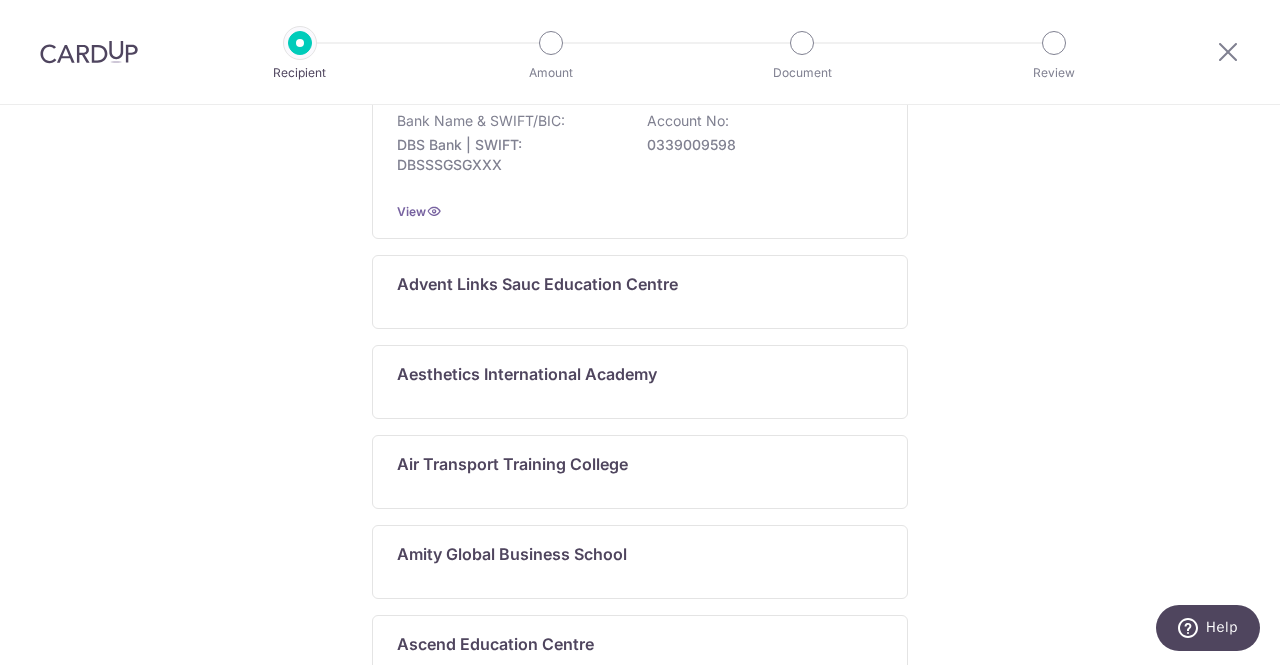 scroll, scrollTop: 1159, scrollLeft: 0, axis: vertical 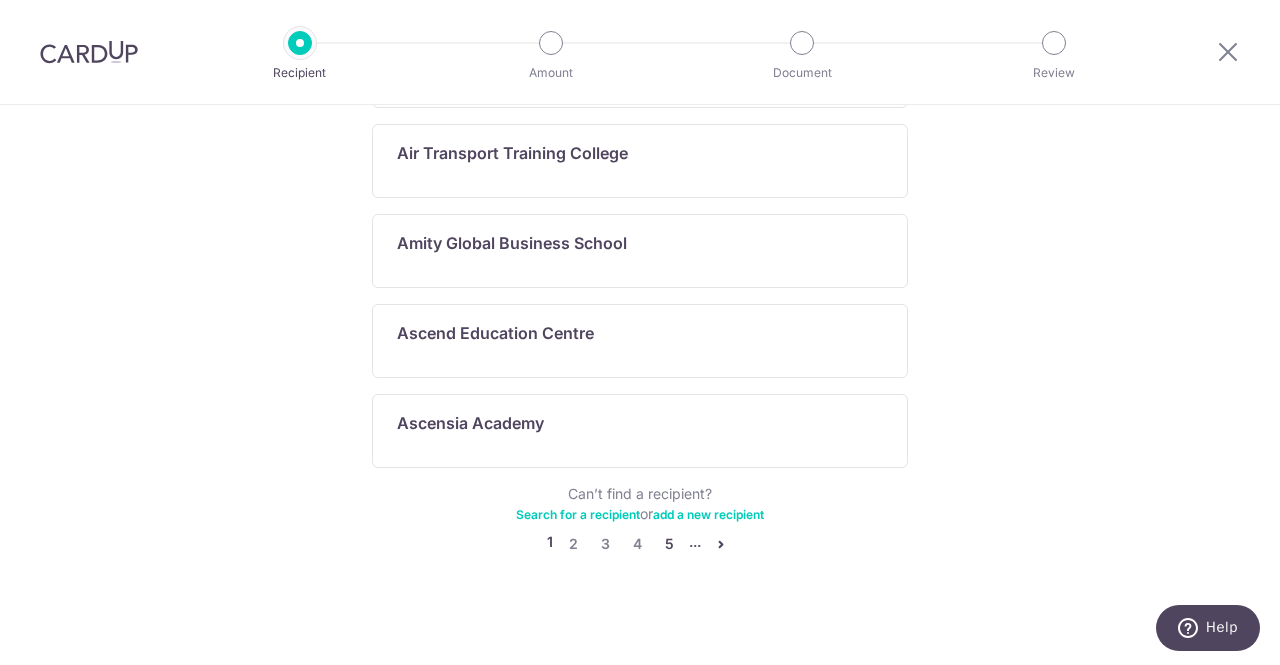 click on "5" at bounding box center (669, 544) 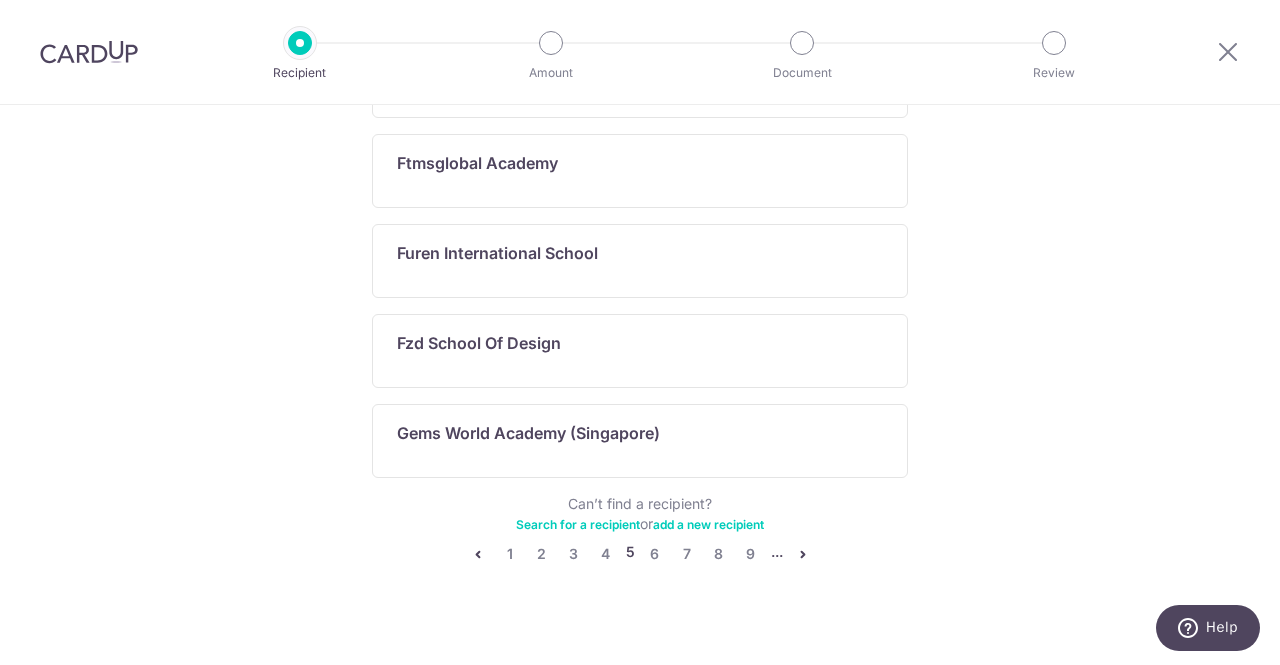 scroll, scrollTop: 1159, scrollLeft: 0, axis: vertical 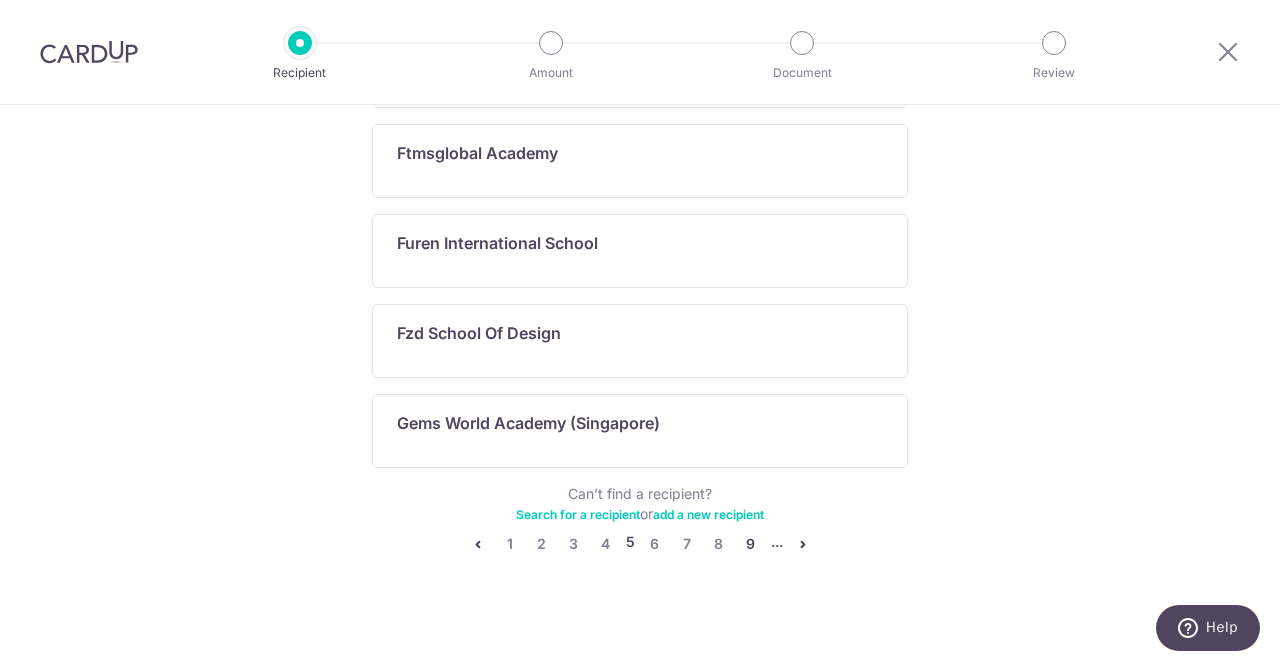 click on "9" at bounding box center [751, 544] 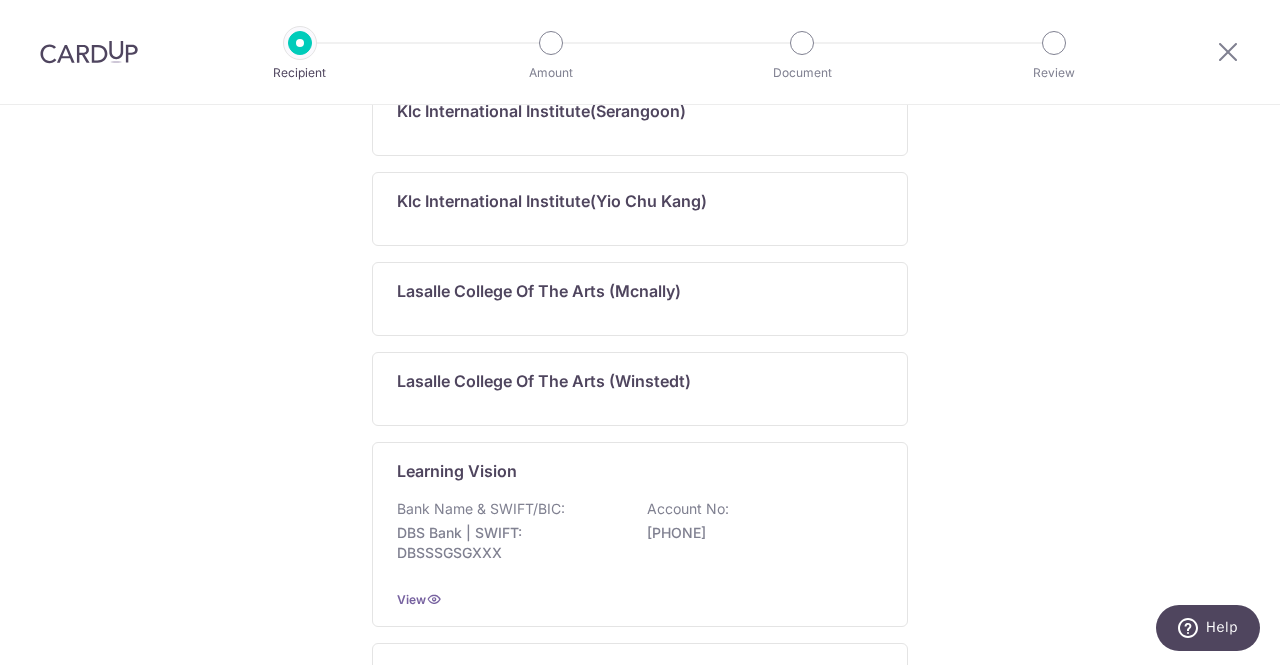 scroll, scrollTop: 1270, scrollLeft: 0, axis: vertical 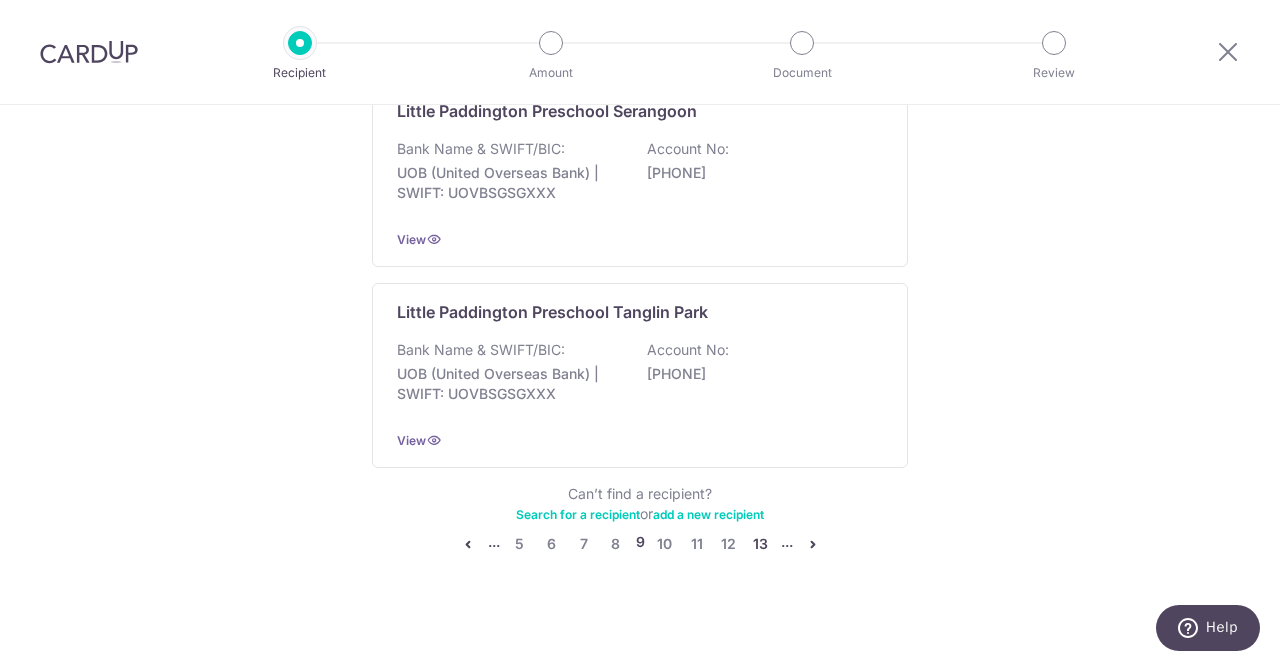 click on "13" at bounding box center (761, 544) 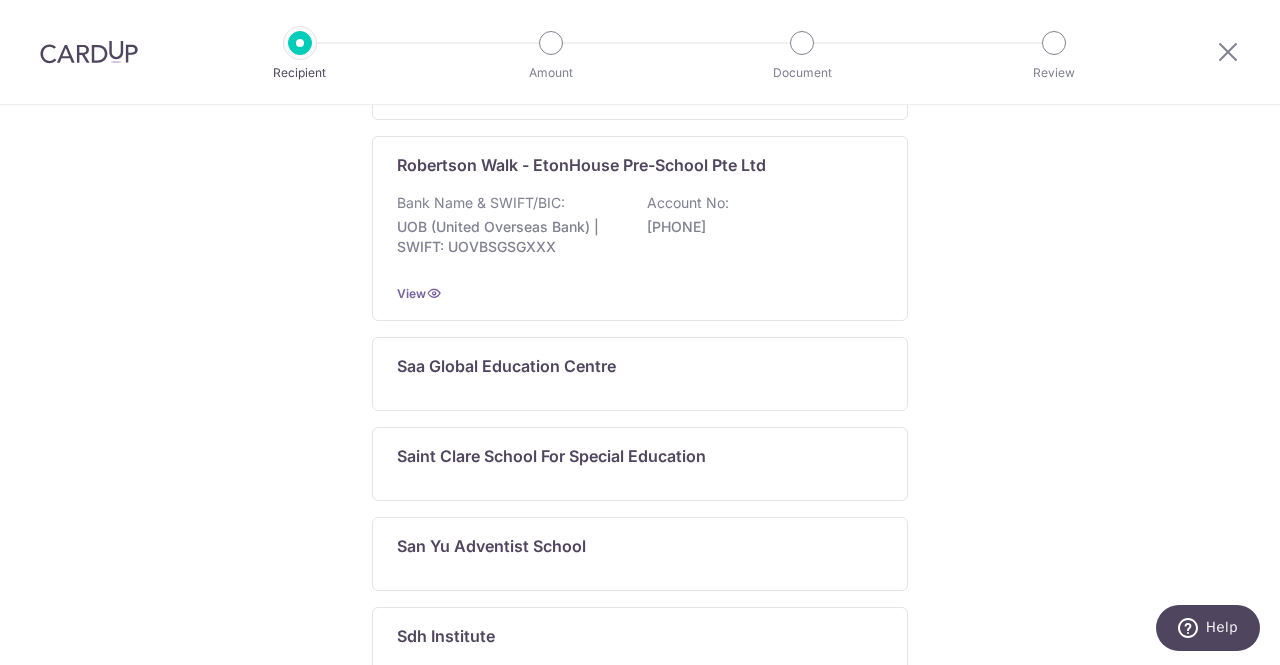 scroll, scrollTop: 1159, scrollLeft: 0, axis: vertical 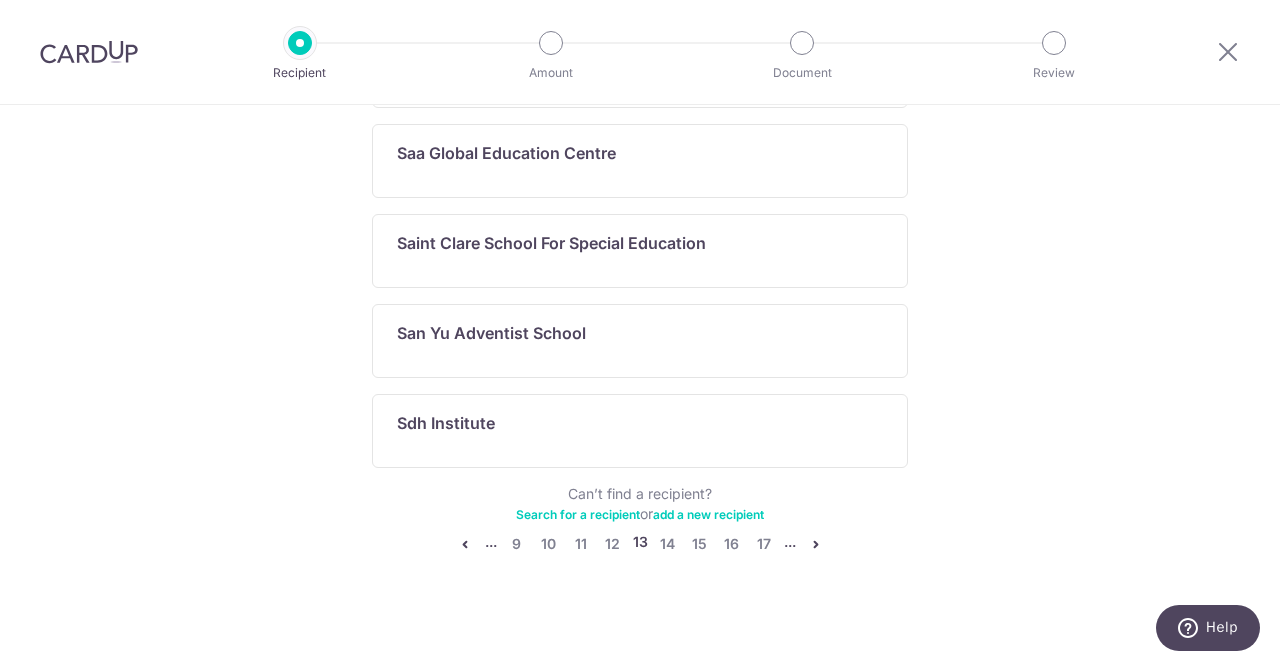 click at bounding box center (816, 544) 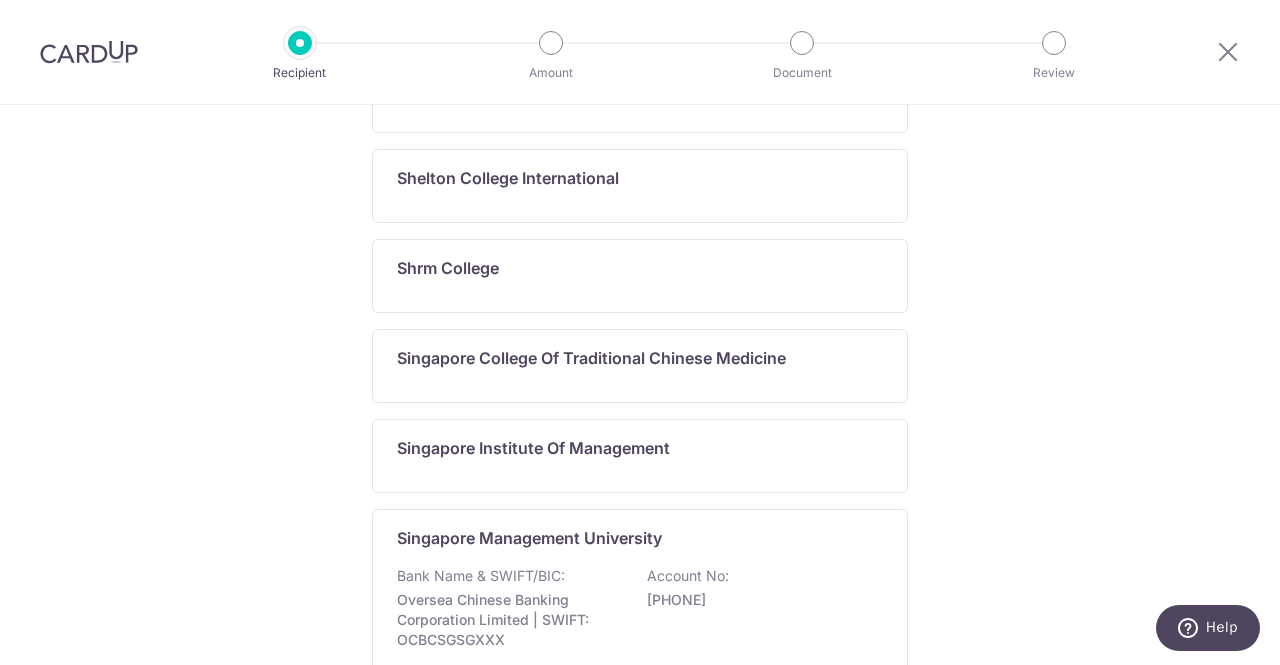scroll, scrollTop: 1304, scrollLeft: 0, axis: vertical 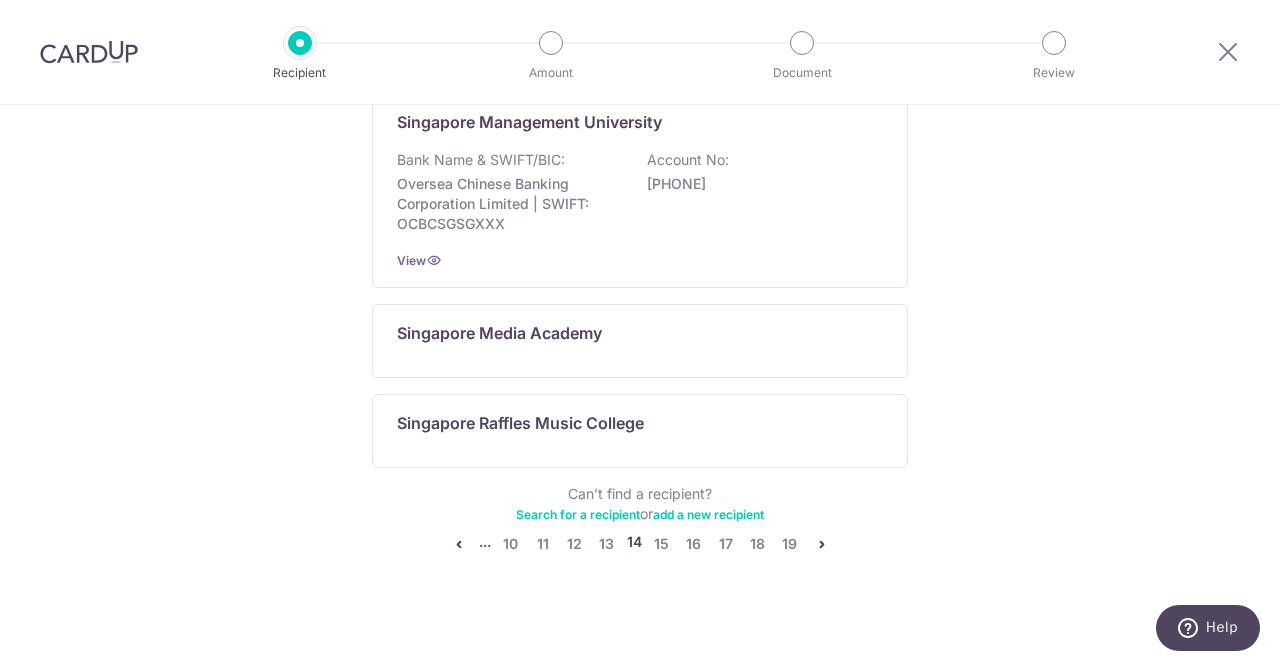 click at bounding box center [822, 544] 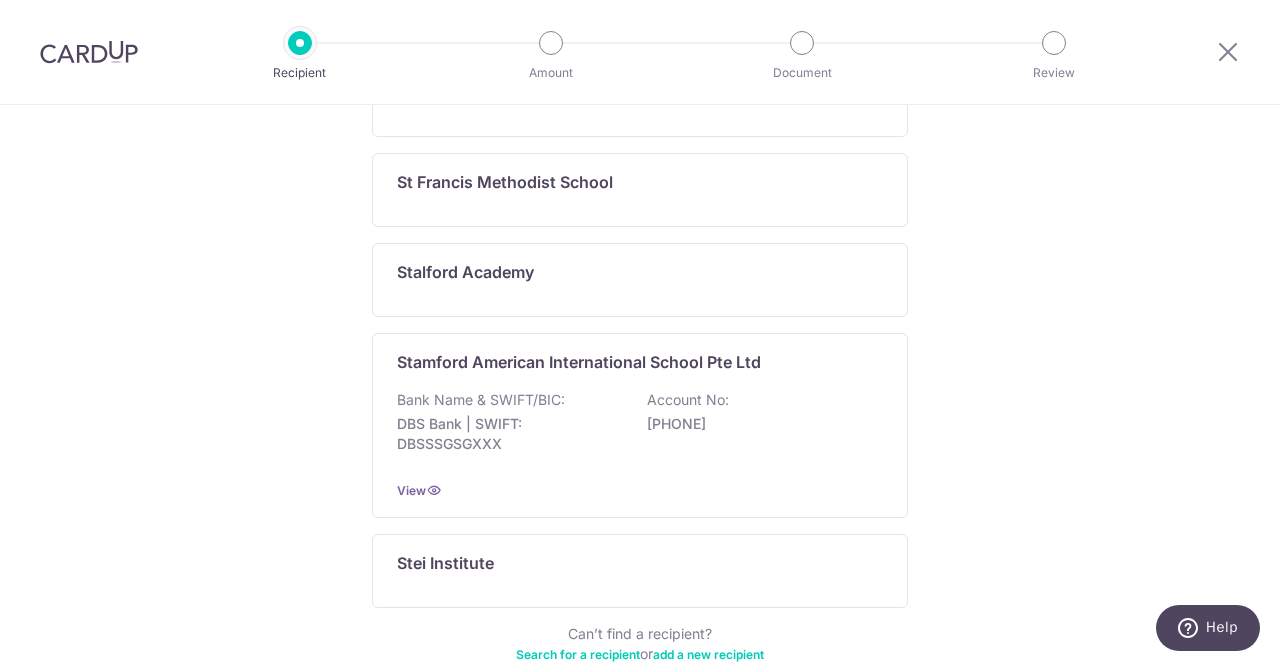 scroll, scrollTop: 1290, scrollLeft: 0, axis: vertical 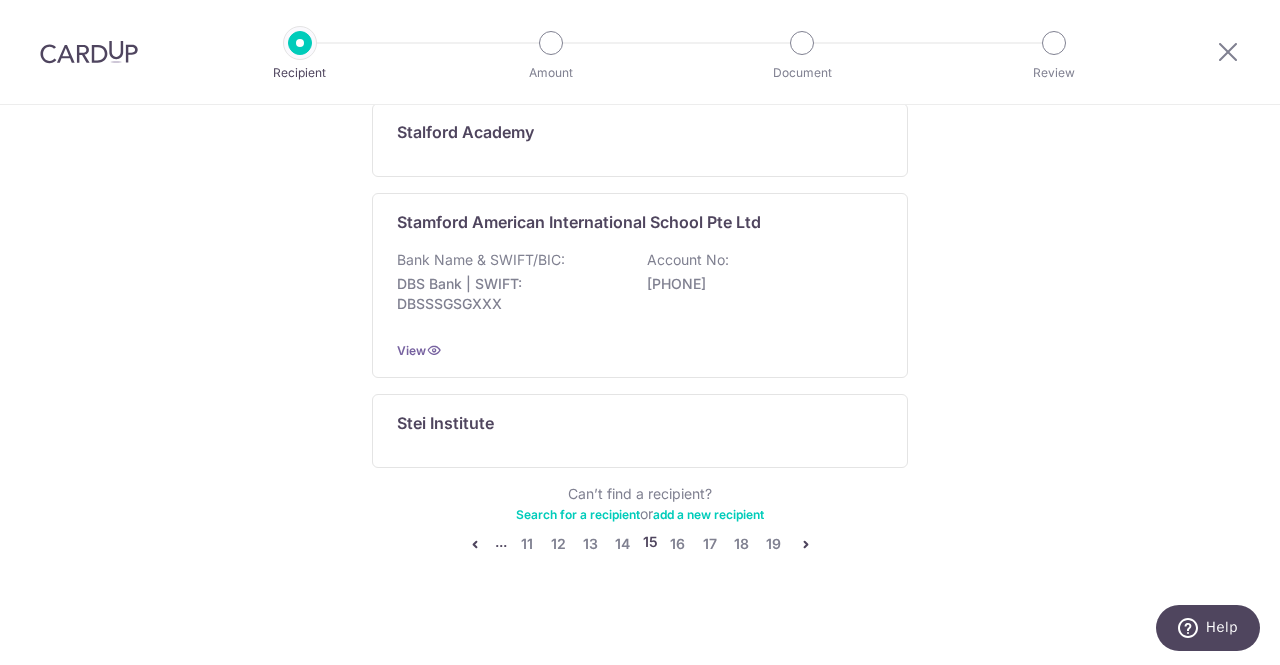 click at bounding box center [806, 544] 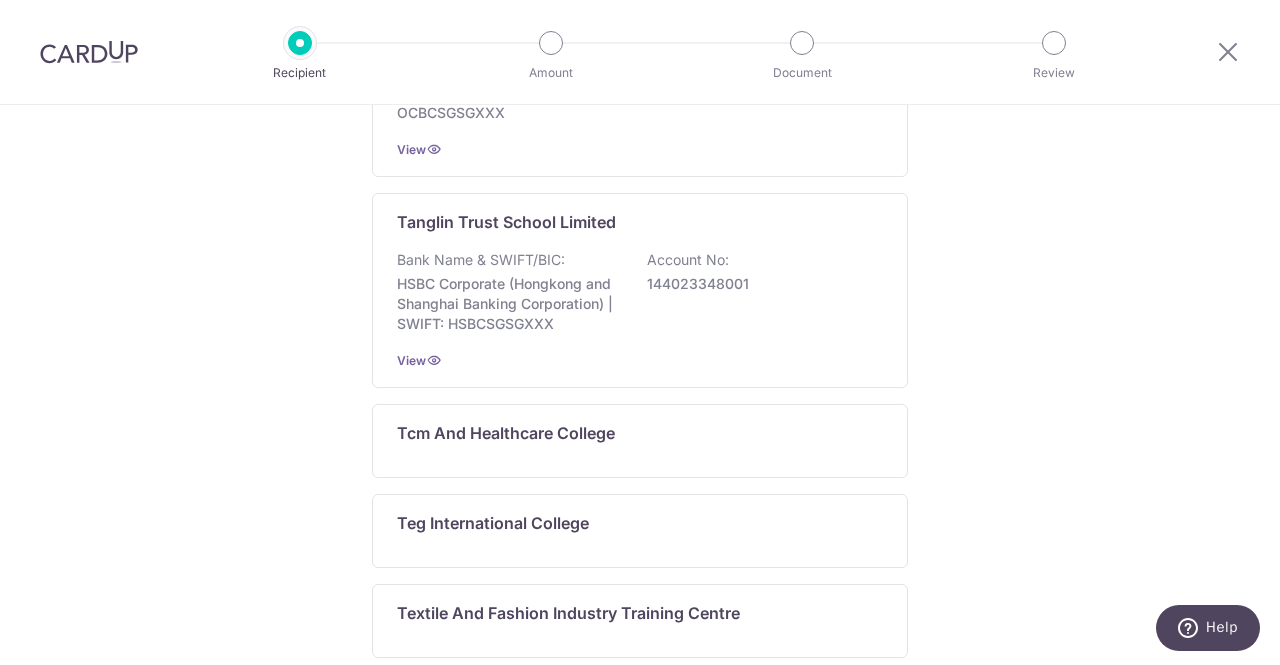 scroll, scrollTop: 751, scrollLeft: 0, axis: vertical 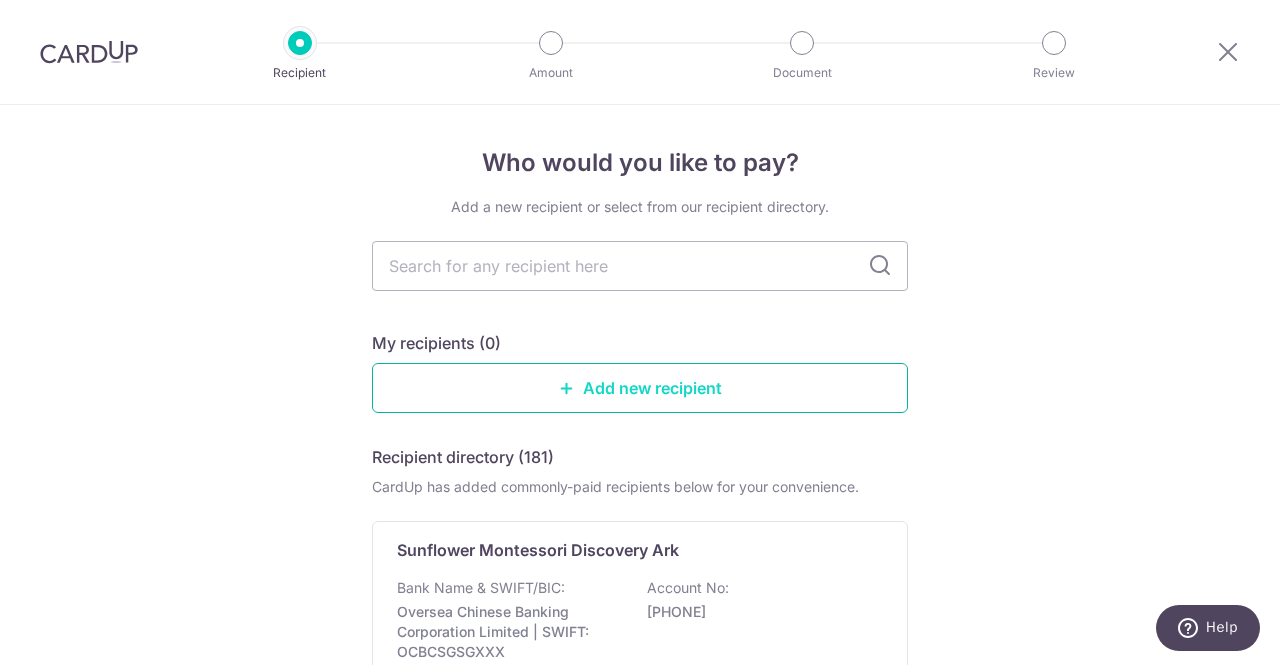 click on "Add new recipient" at bounding box center (640, 388) 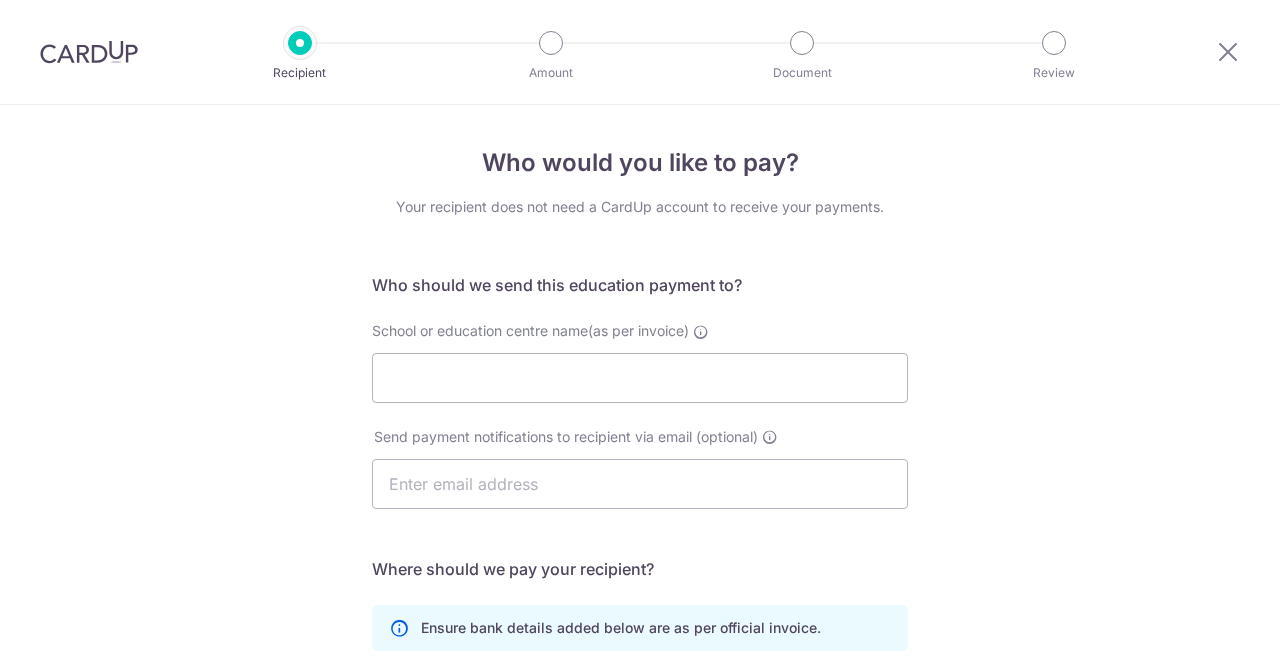 scroll, scrollTop: 0, scrollLeft: 0, axis: both 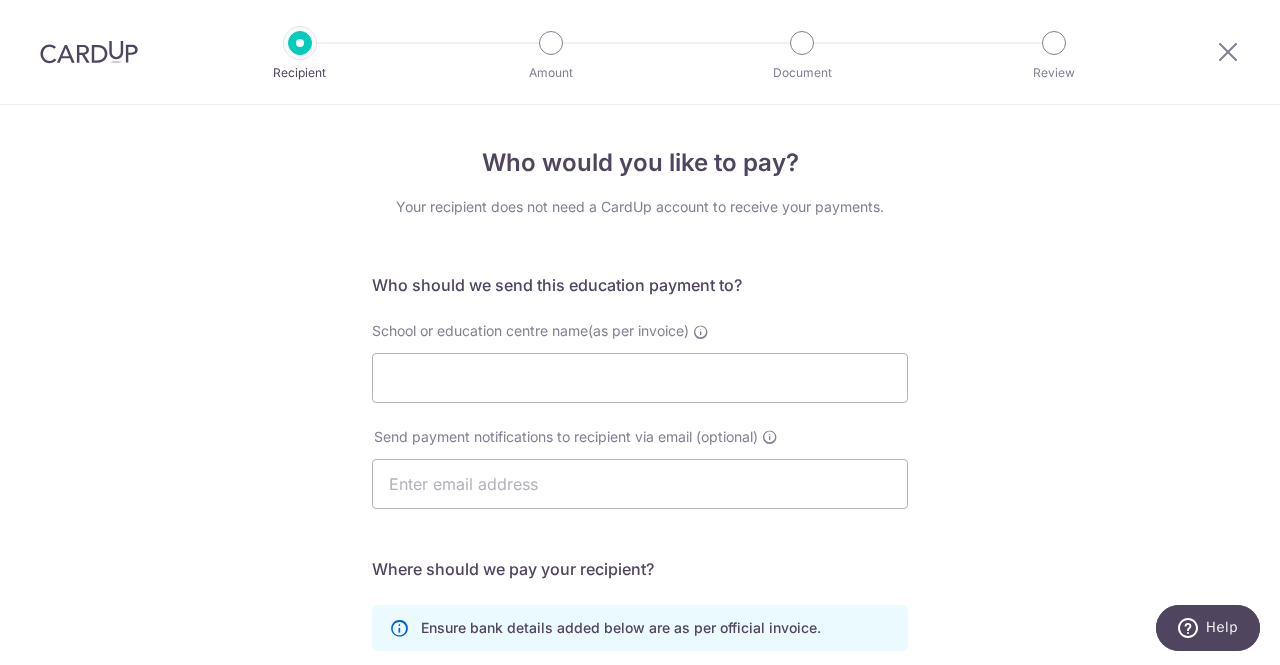 click at bounding box center (89, 52) 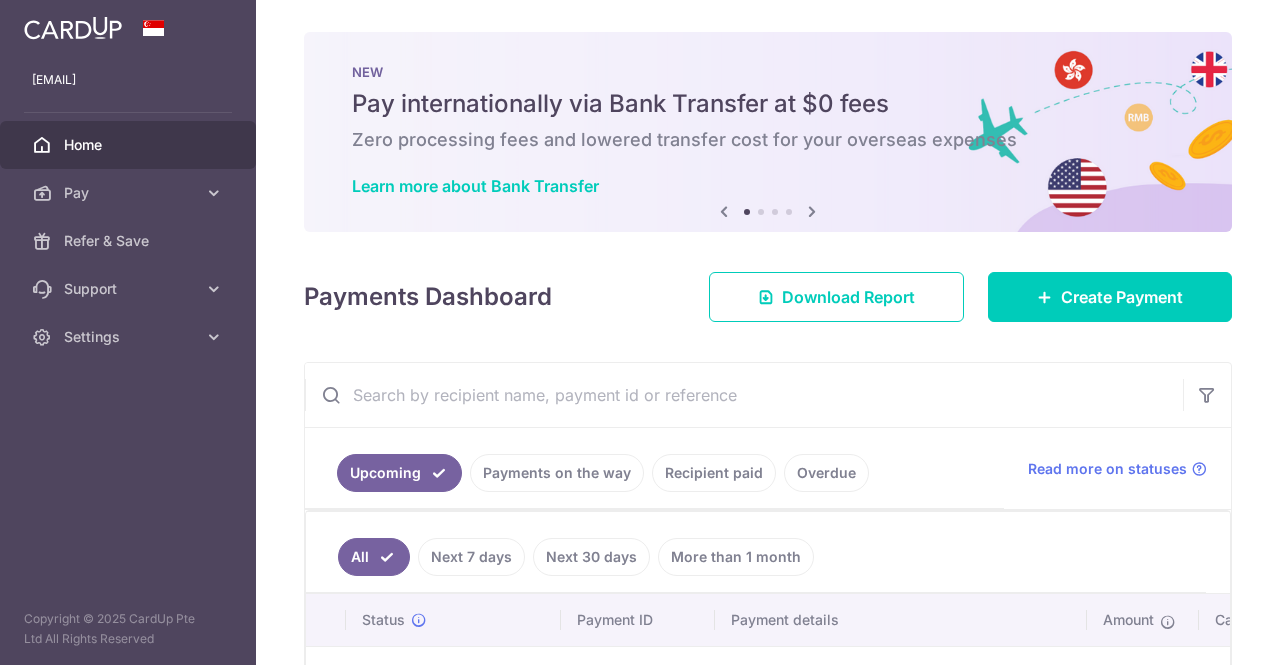 scroll, scrollTop: 0, scrollLeft: 0, axis: both 